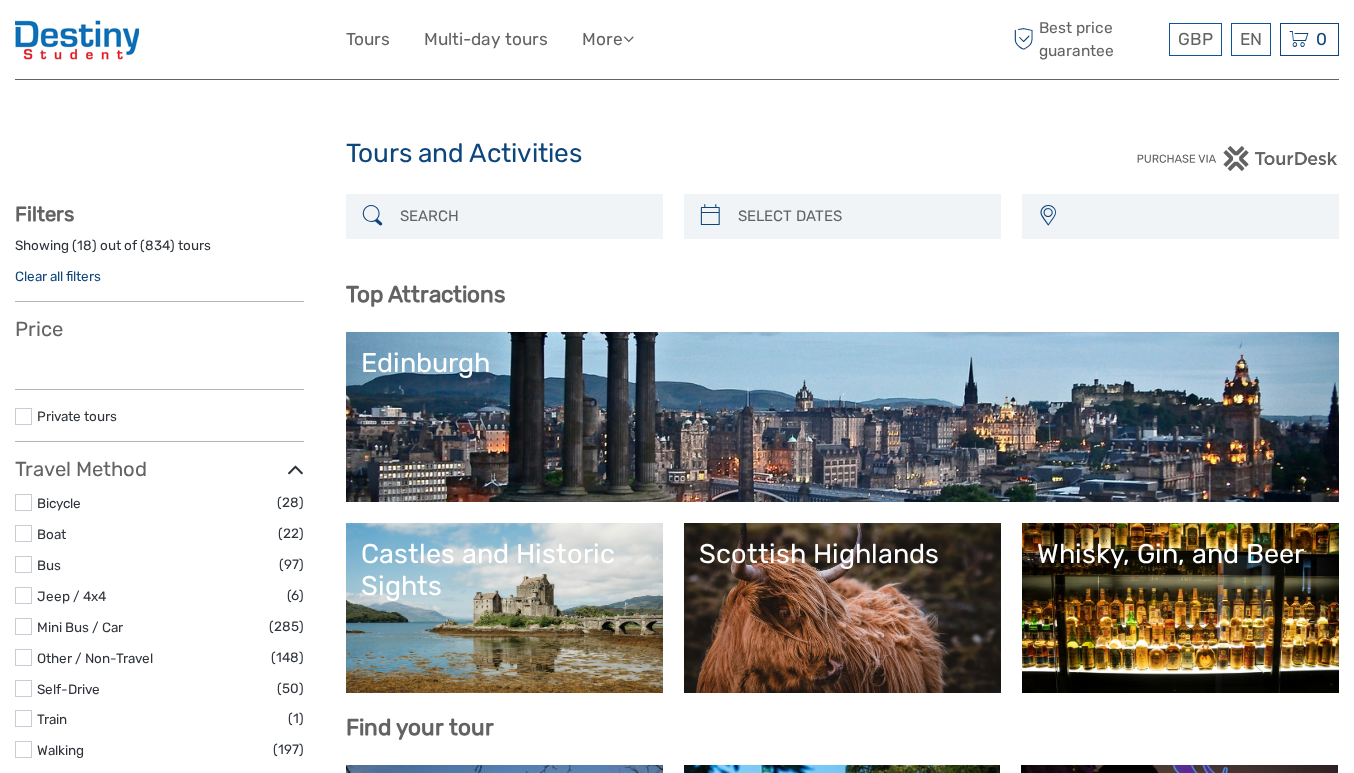 select 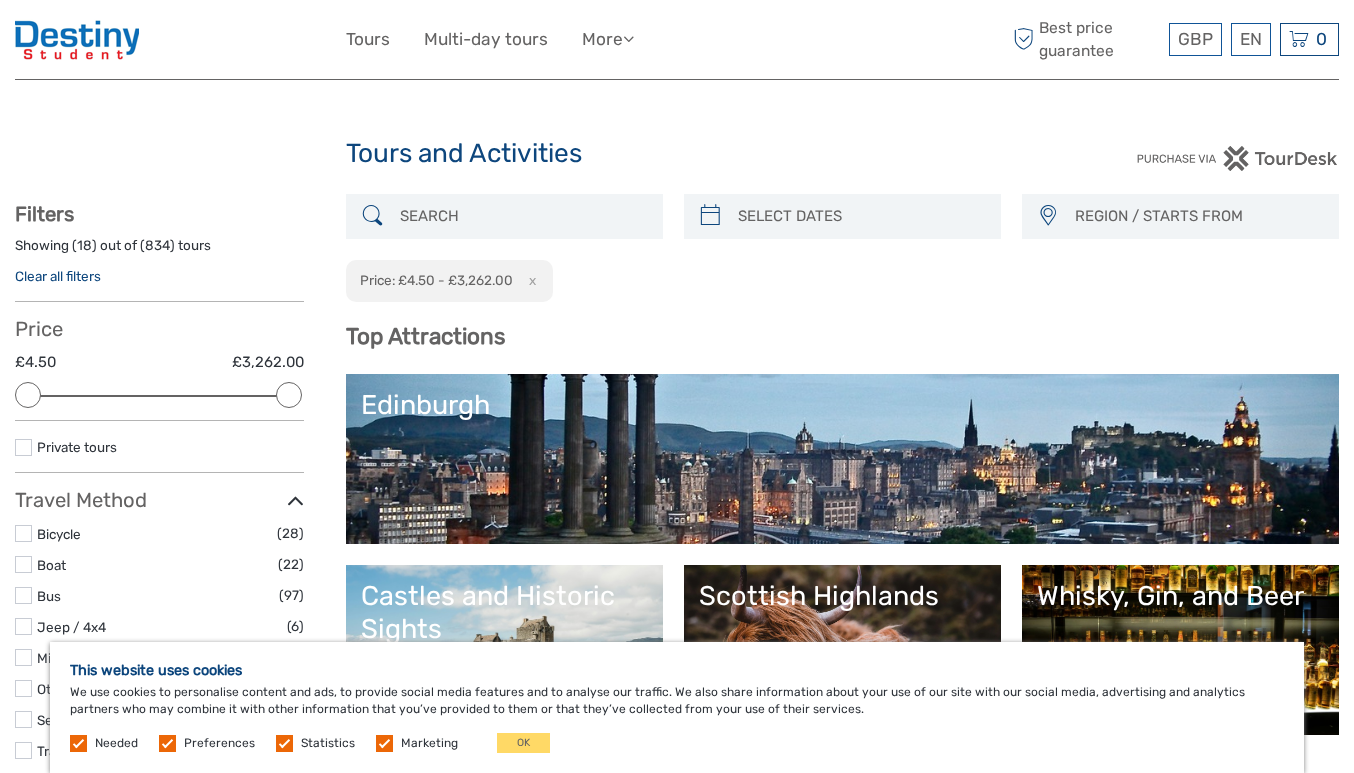 scroll, scrollTop: 0, scrollLeft: 0, axis: both 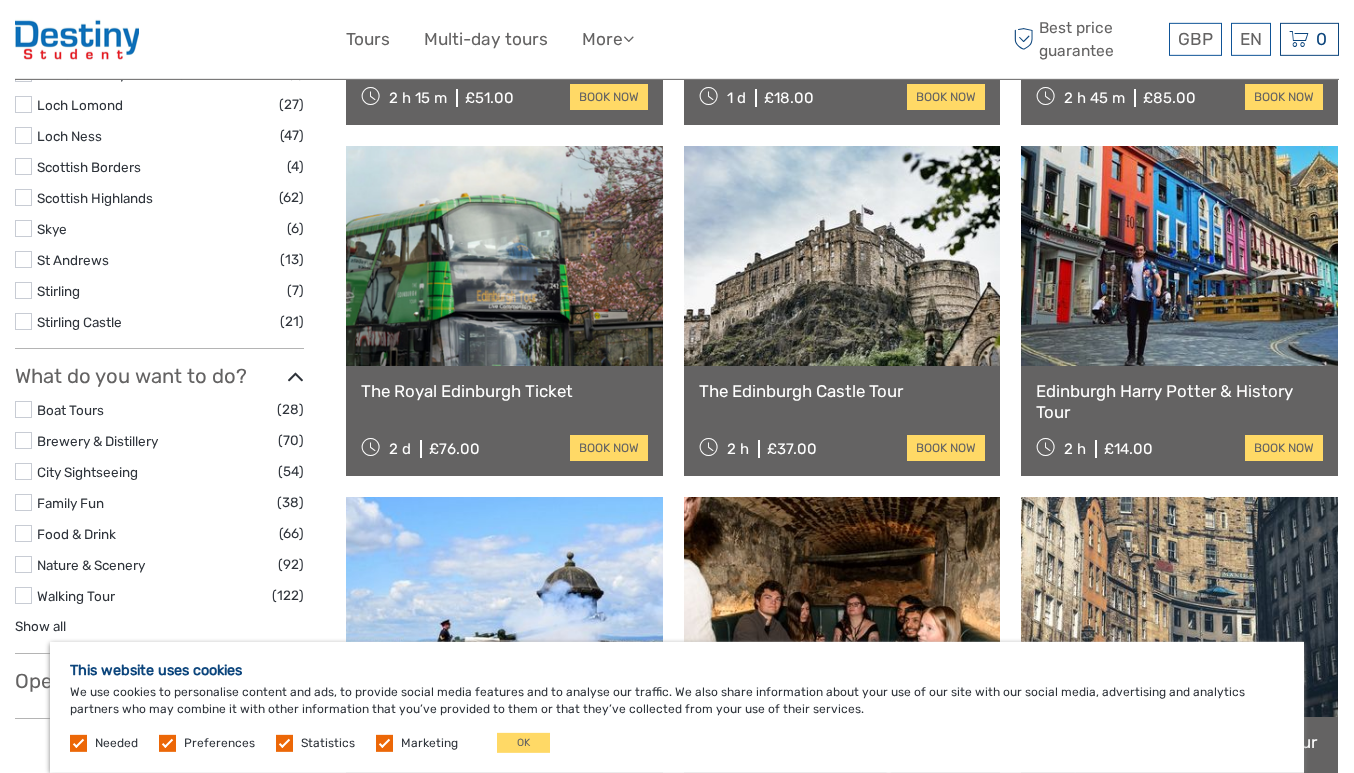click at bounding box center (1179, 256) 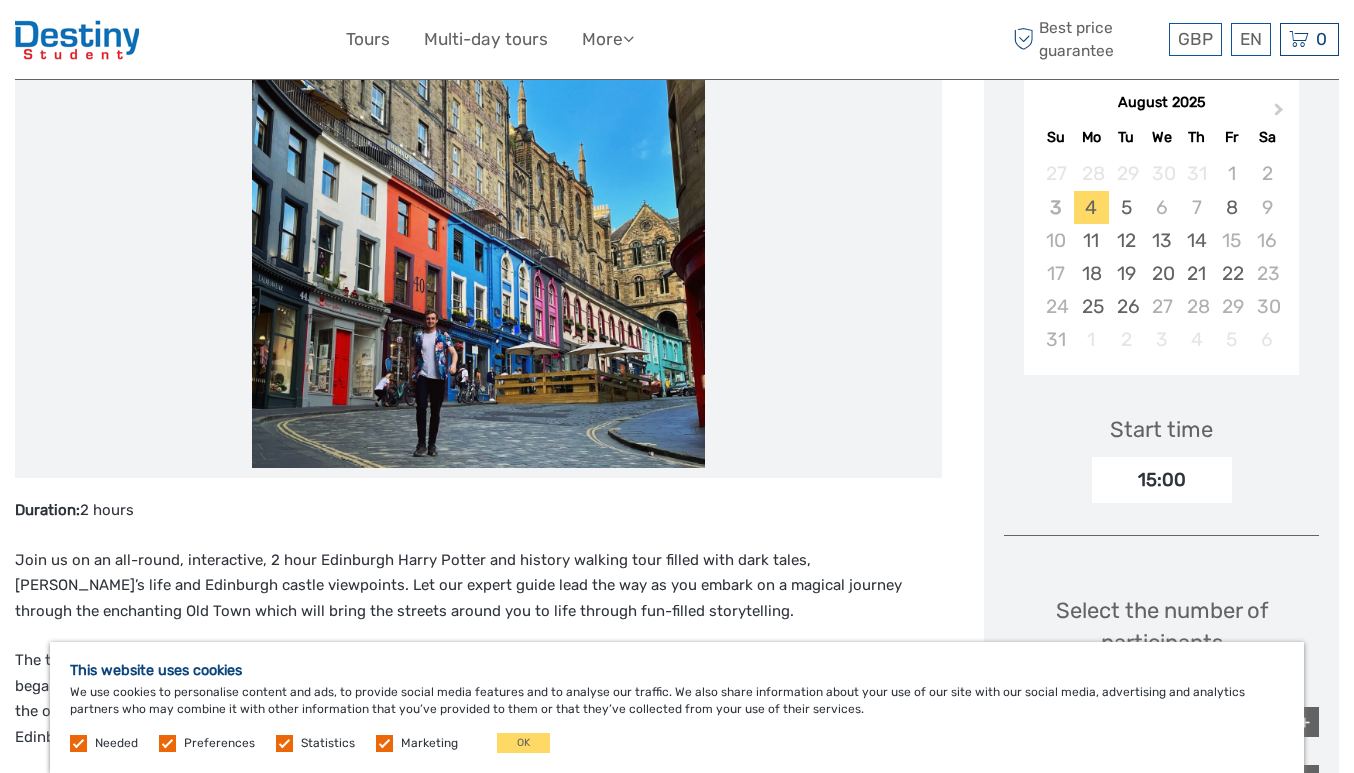 scroll, scrollTop: 351, scrollLeft: 0, axis: vertical 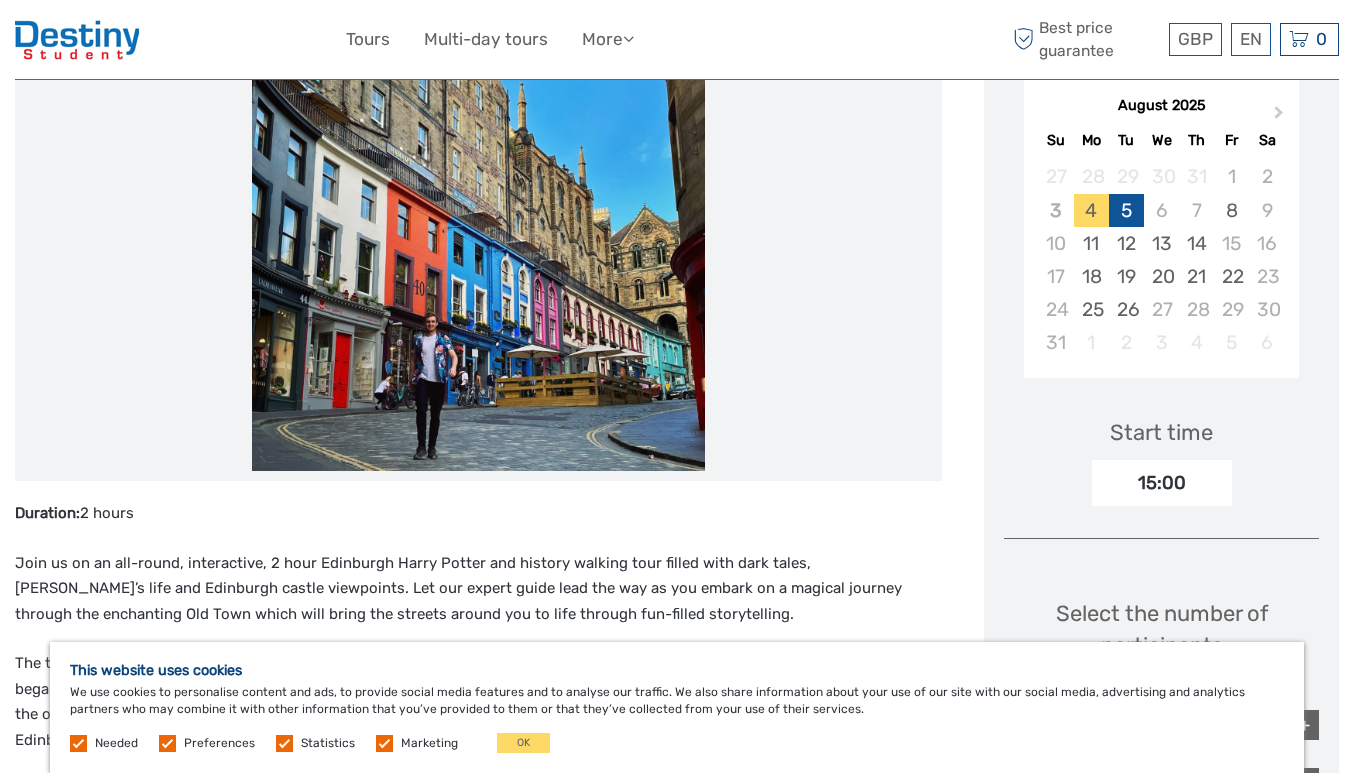 click on "5" at bounding box center [1126, 210] 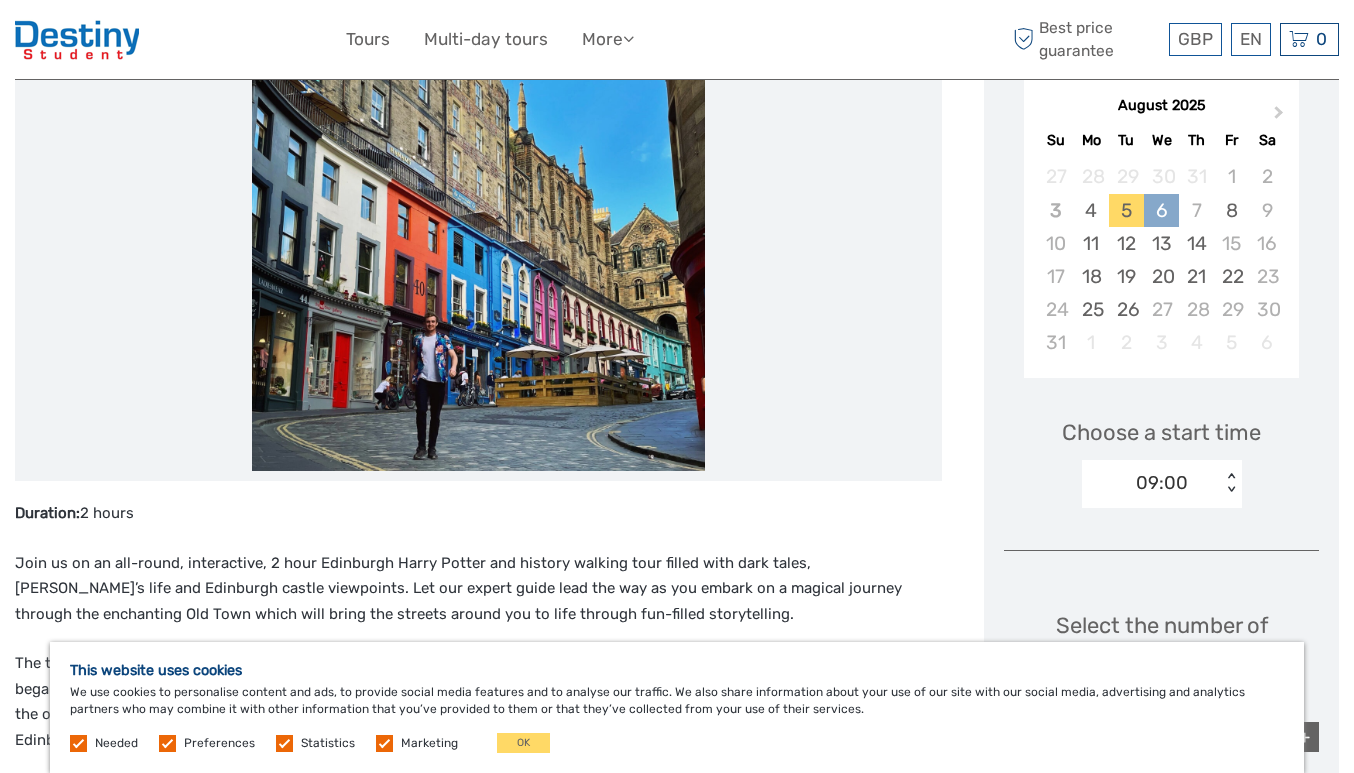 click on "6" at bounding box center (1161, 210) 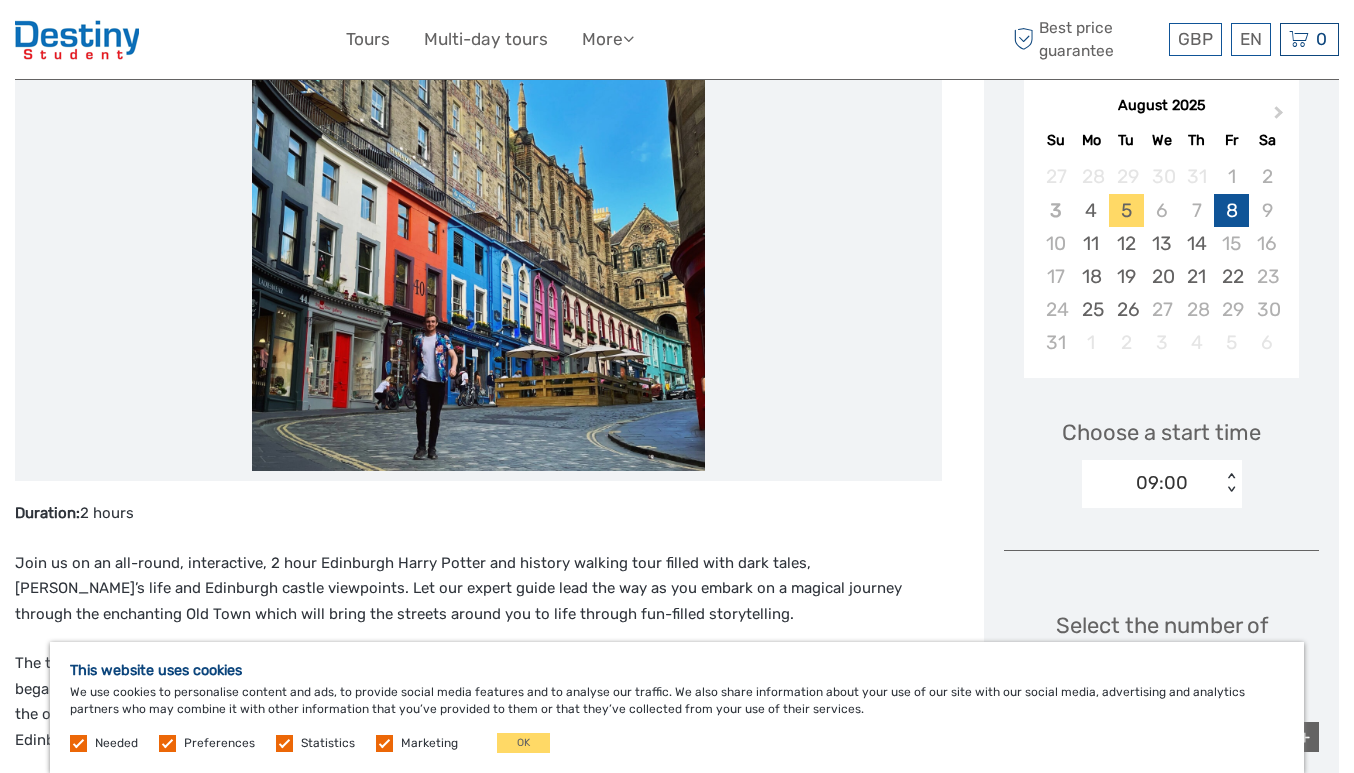 click on "8" at bounding box center [1231, 210] 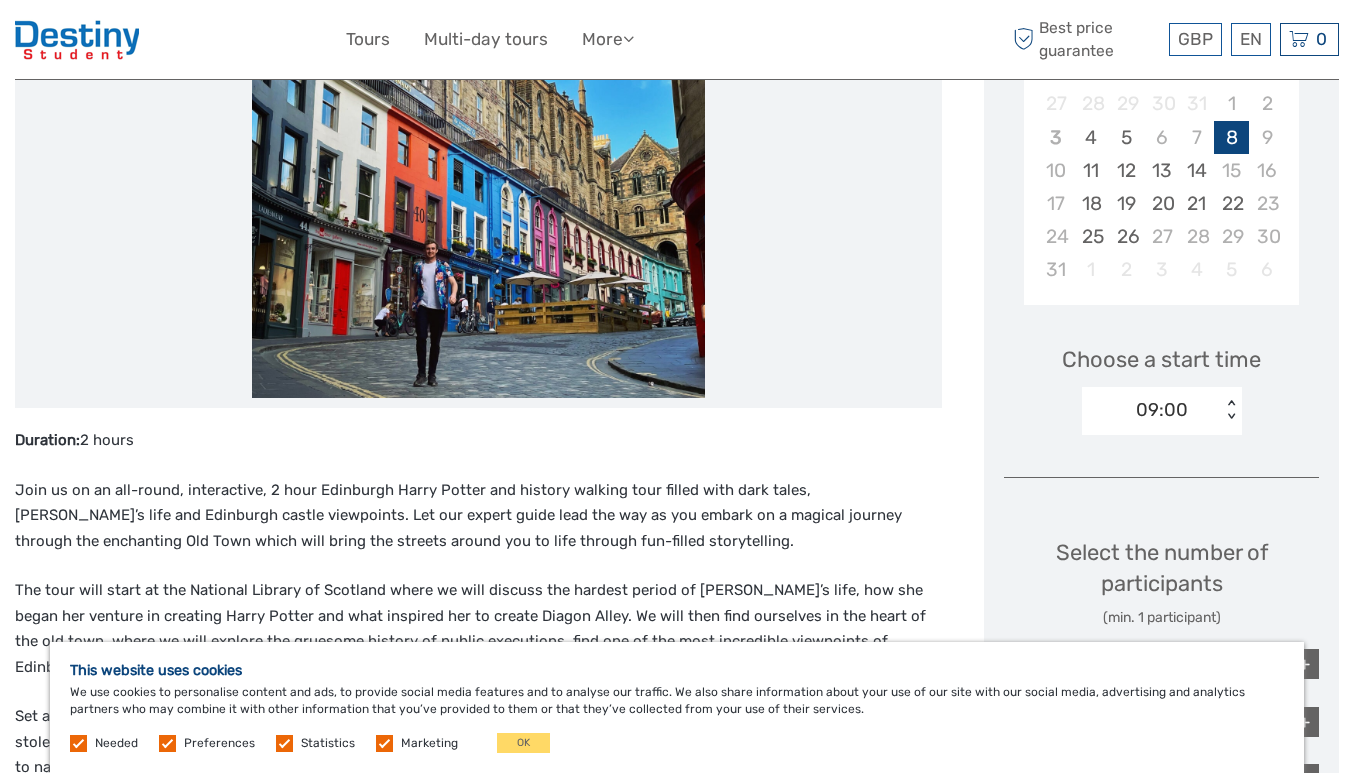 scroll, scrollTop: 423, scrollLeft: 0, axis: vertical 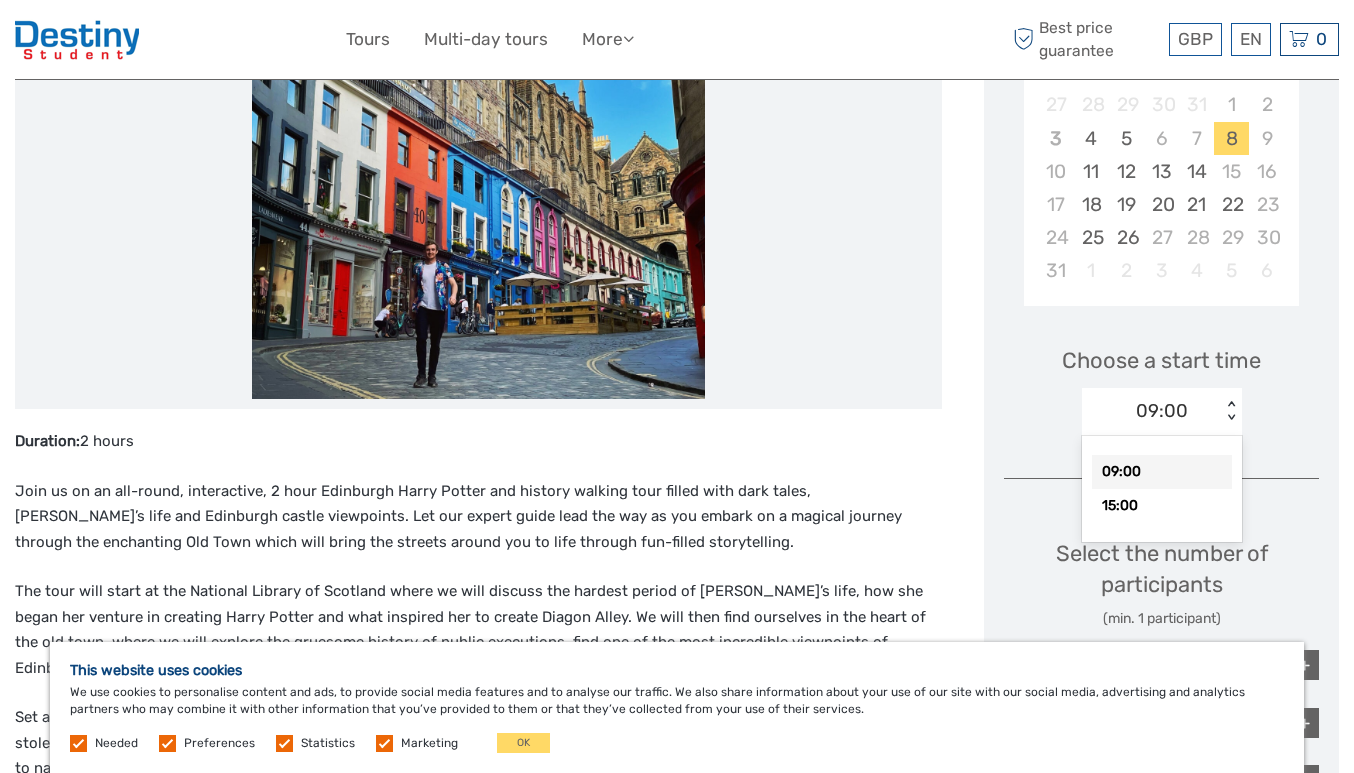 click on "09:00" at bounding box center [1162, 472] 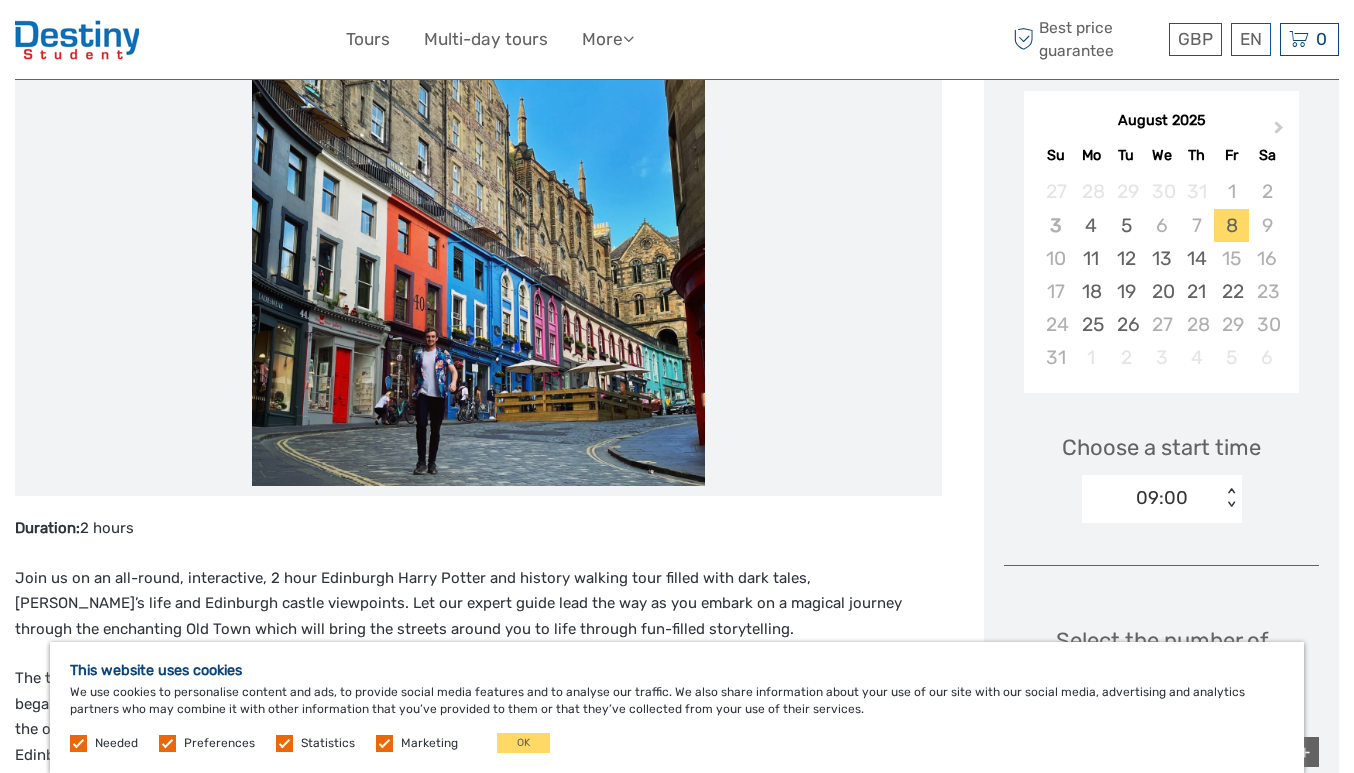 scroll, scrollTop: 332, scrollLeft: 0, axis: vertical 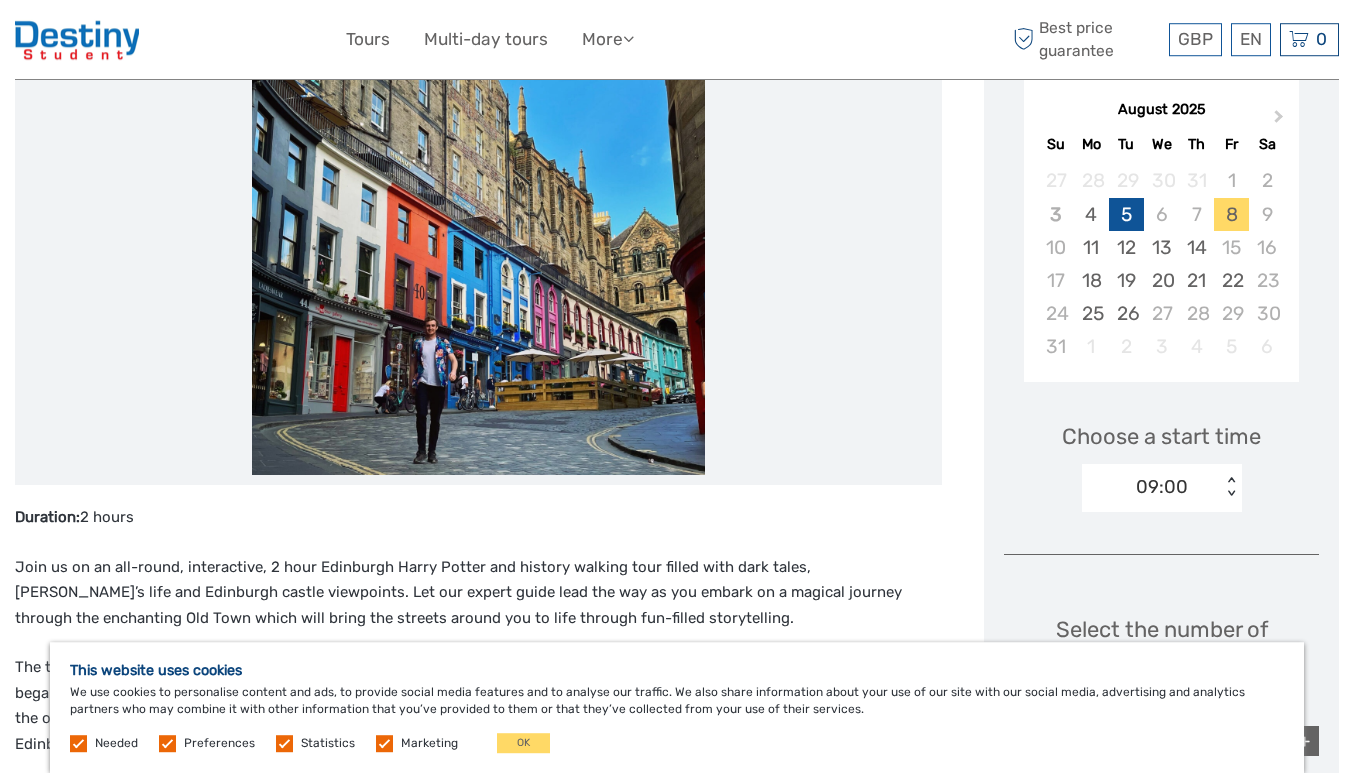 click on "5" at bounding box center [1126, 214] 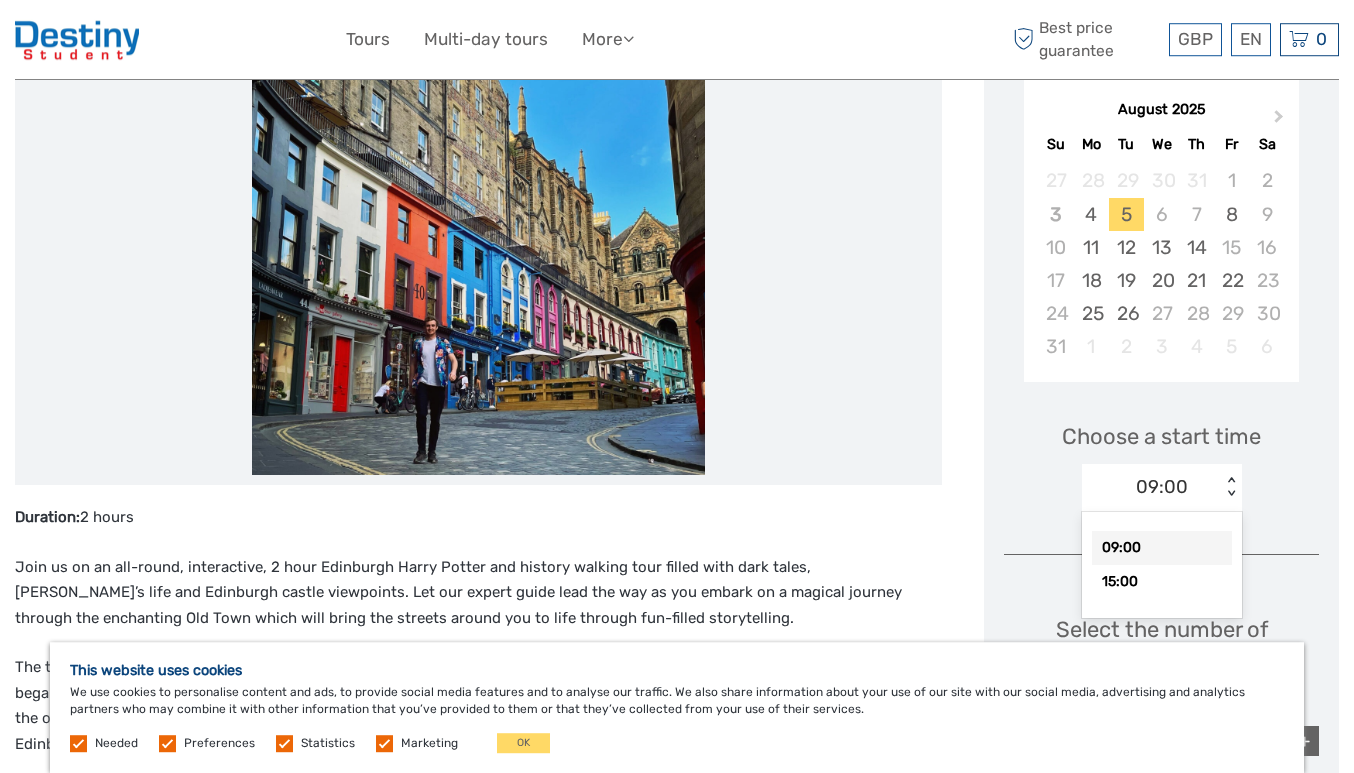 click on "Select the number of participants (min. 1 participant) Person Up to 10 people £14.00 - 1 + Private Group Up to 10 people £120.00 - 0 + Youth API £12.00 - 0 +" at bounding box center (1161, 738) 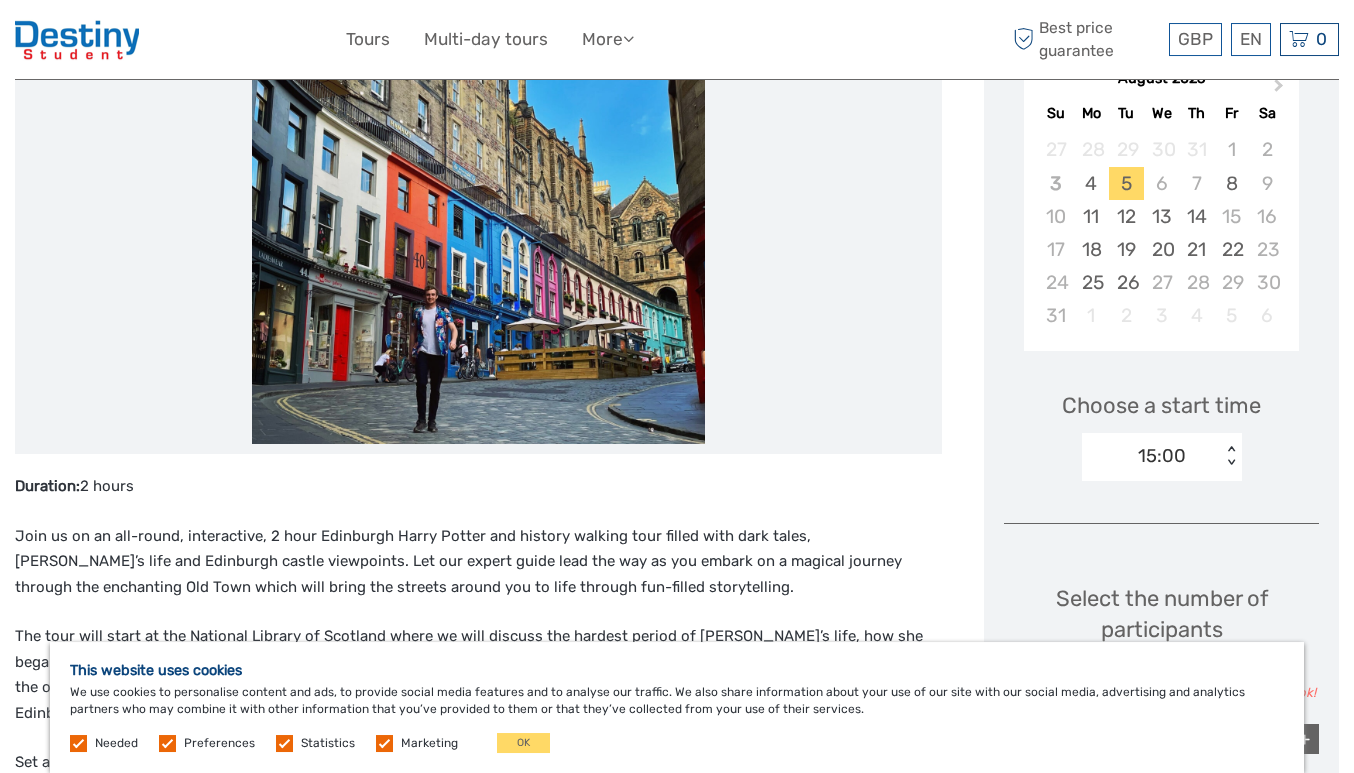 scroll, scrollTop: 350, scrollLeft: 0, axis: vertical 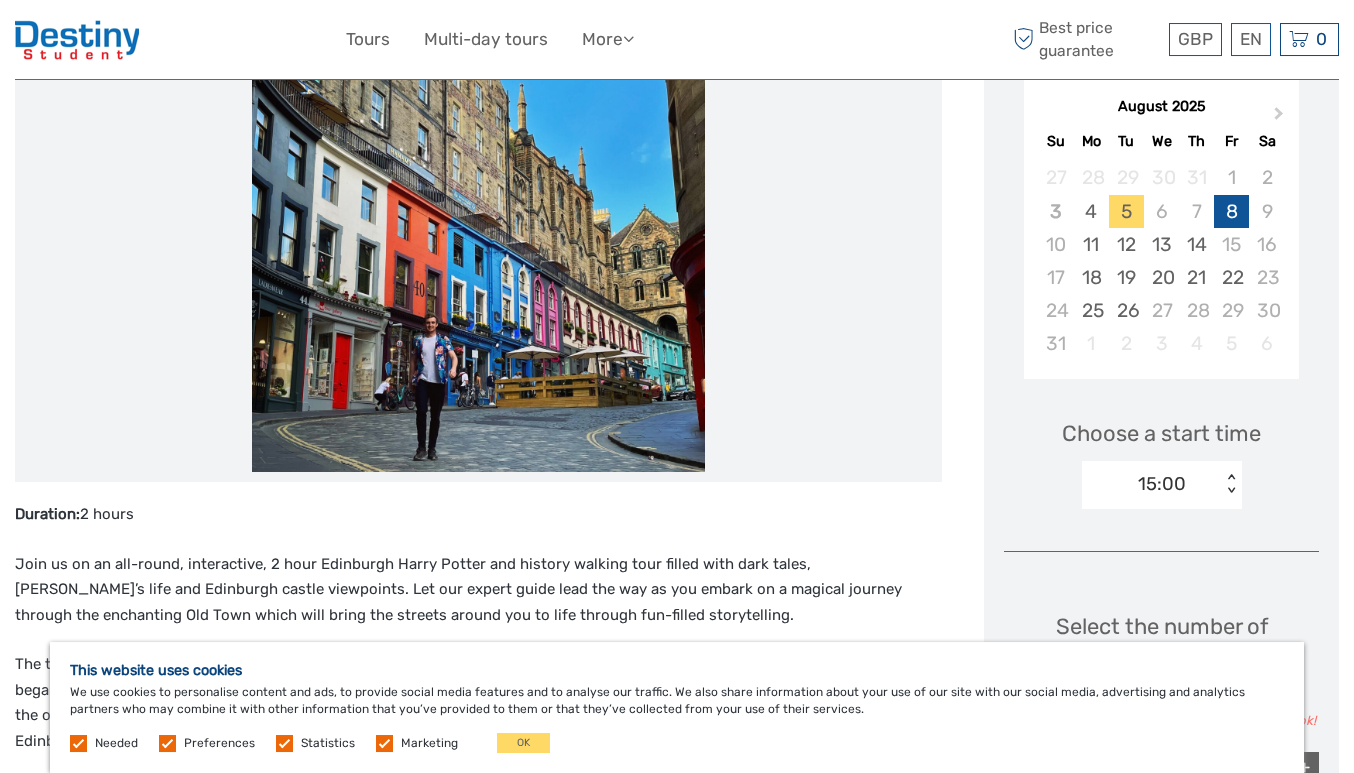 click on "8" at bounding box center (1231, 211) 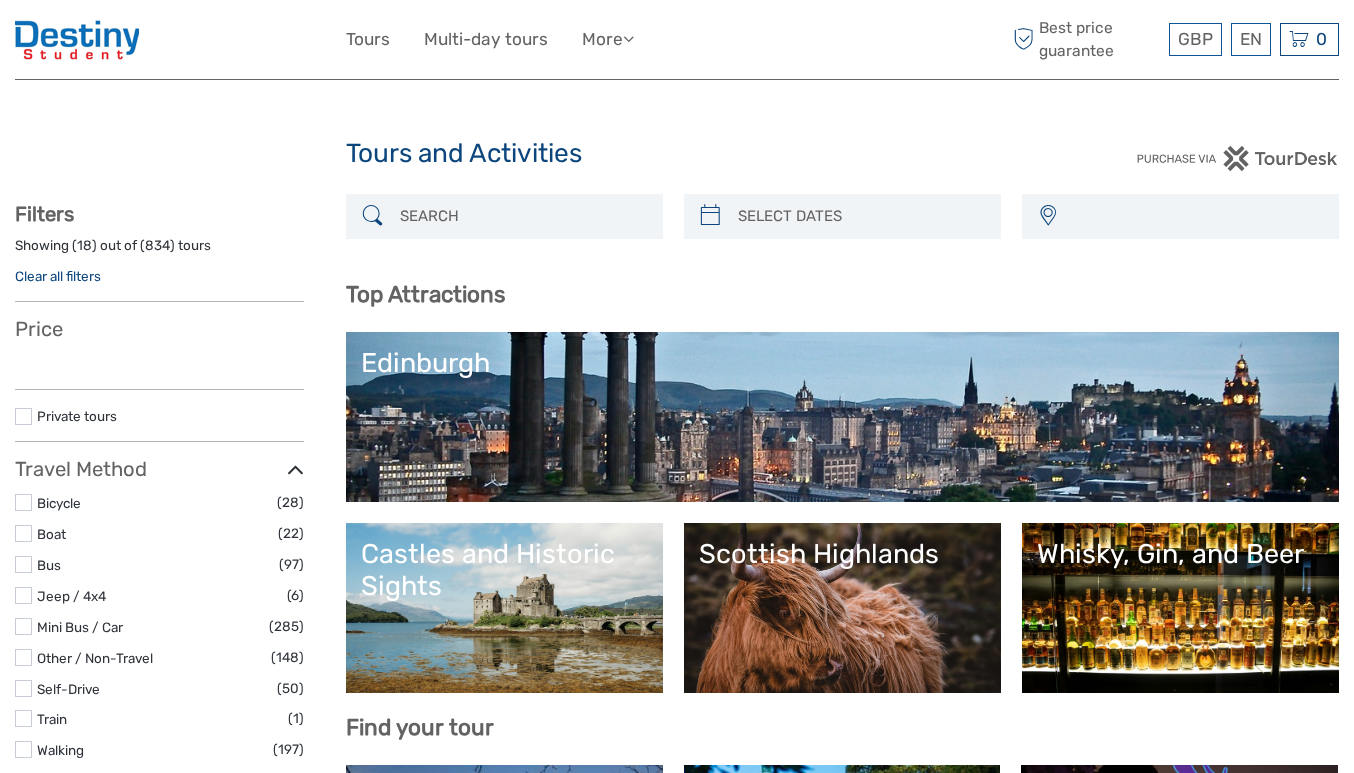 select 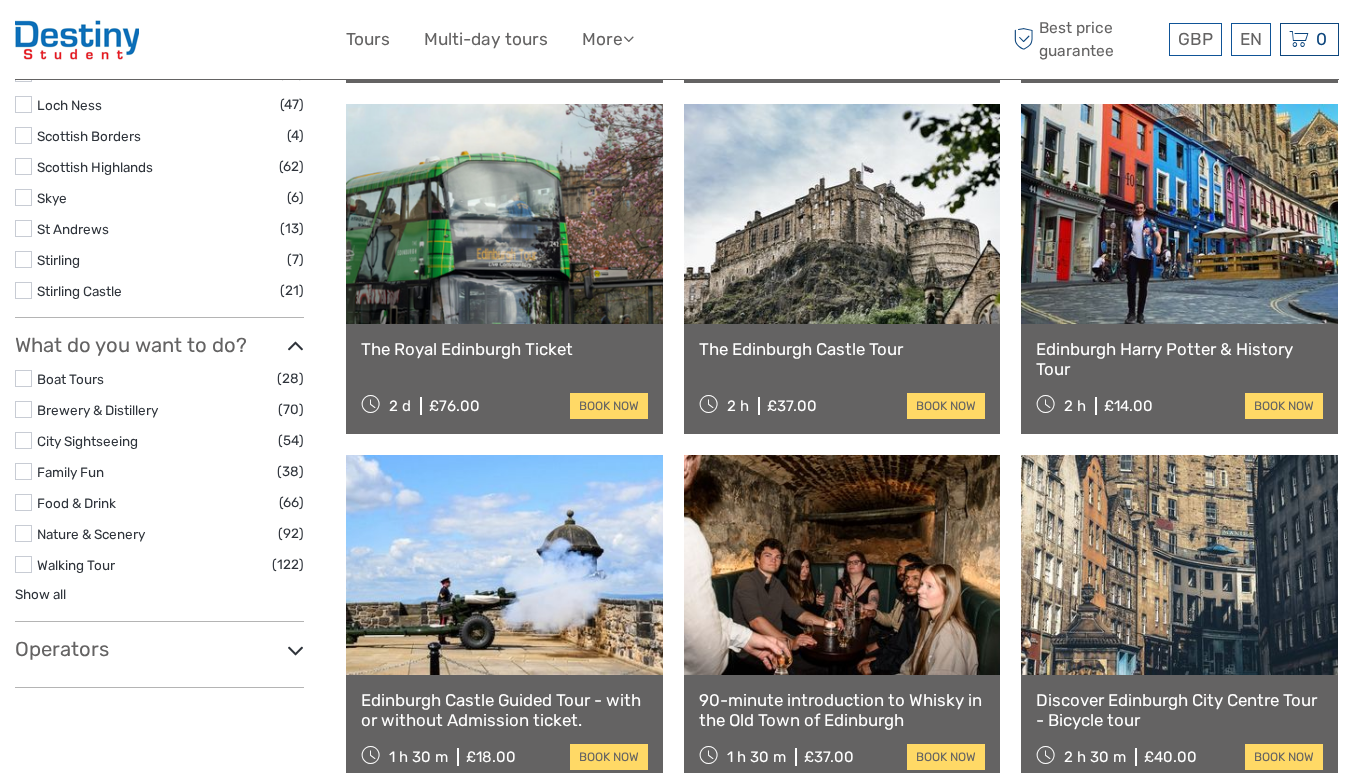 select 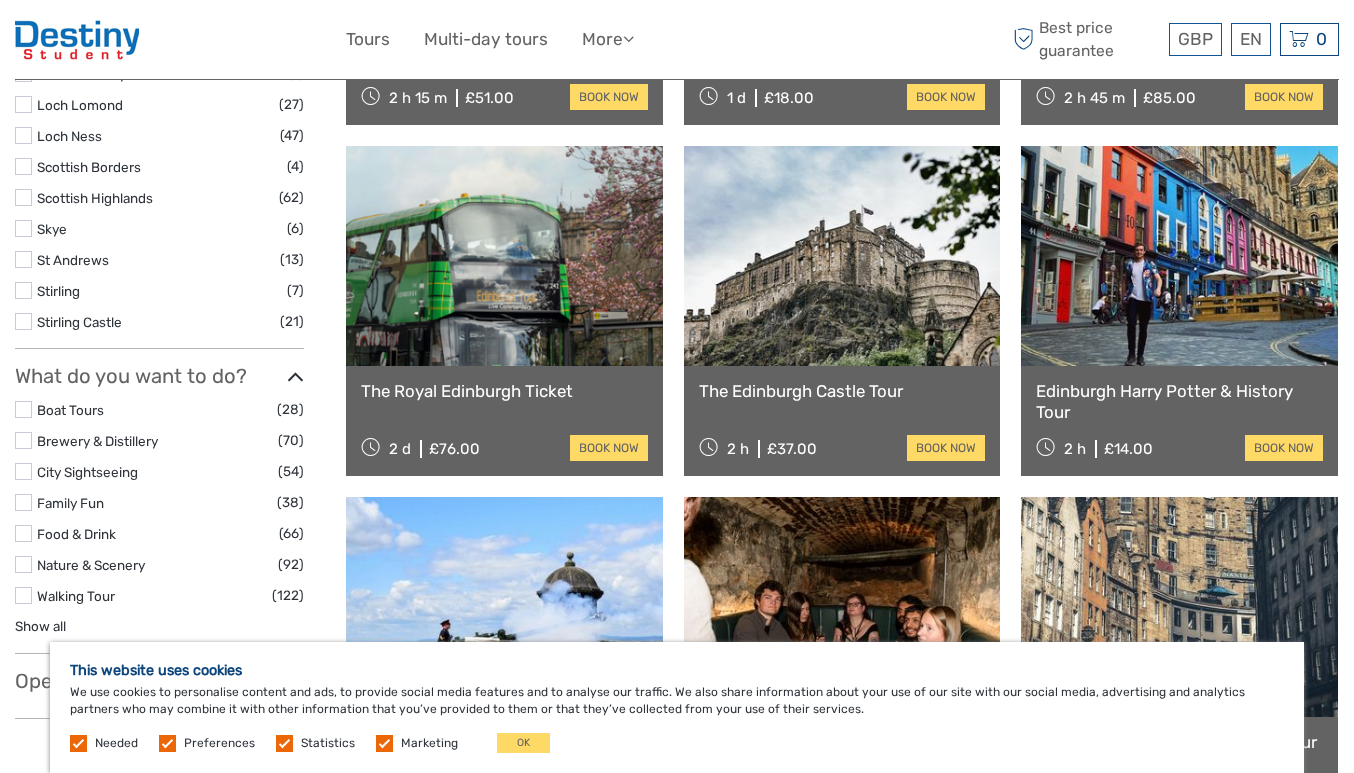 scroll, scrollTop: 0, scrollLeft: 0, axis: both 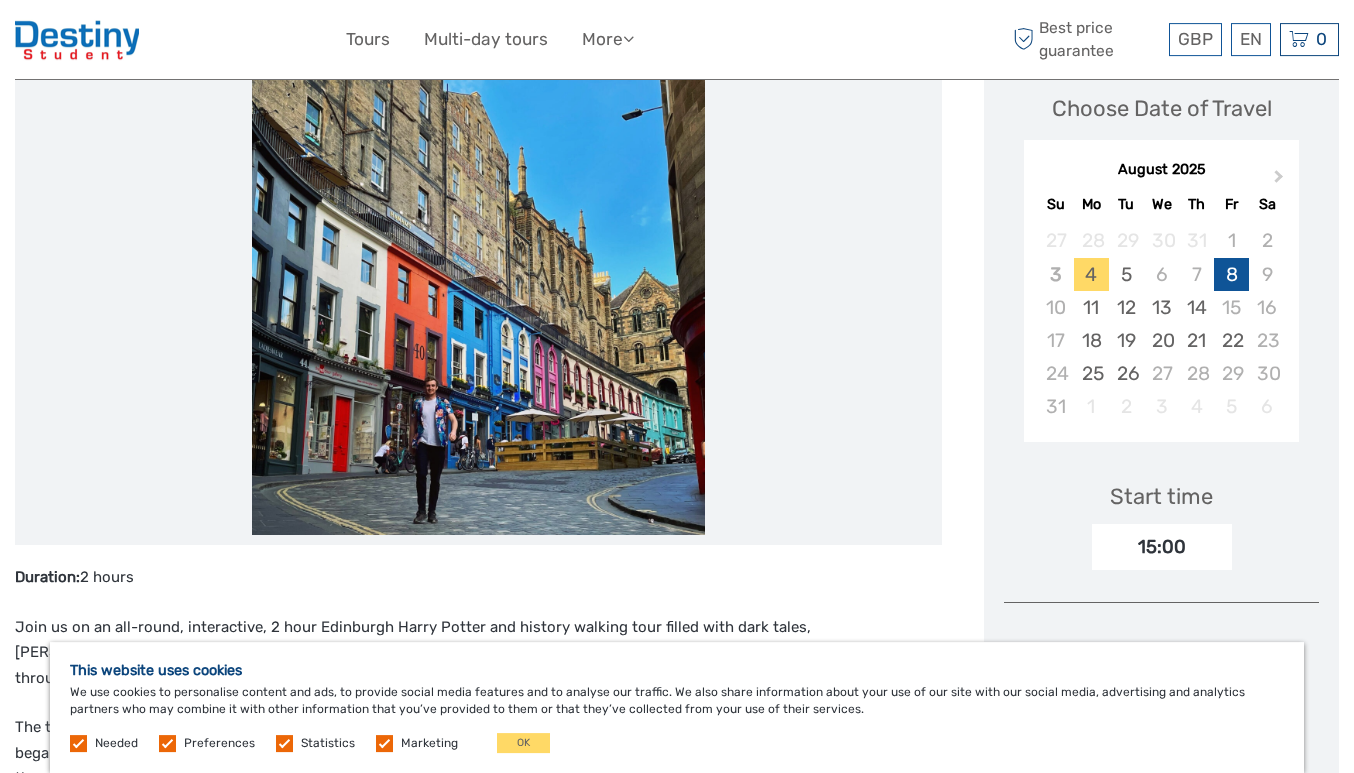click on "8" at bounding box center (1231, 274) 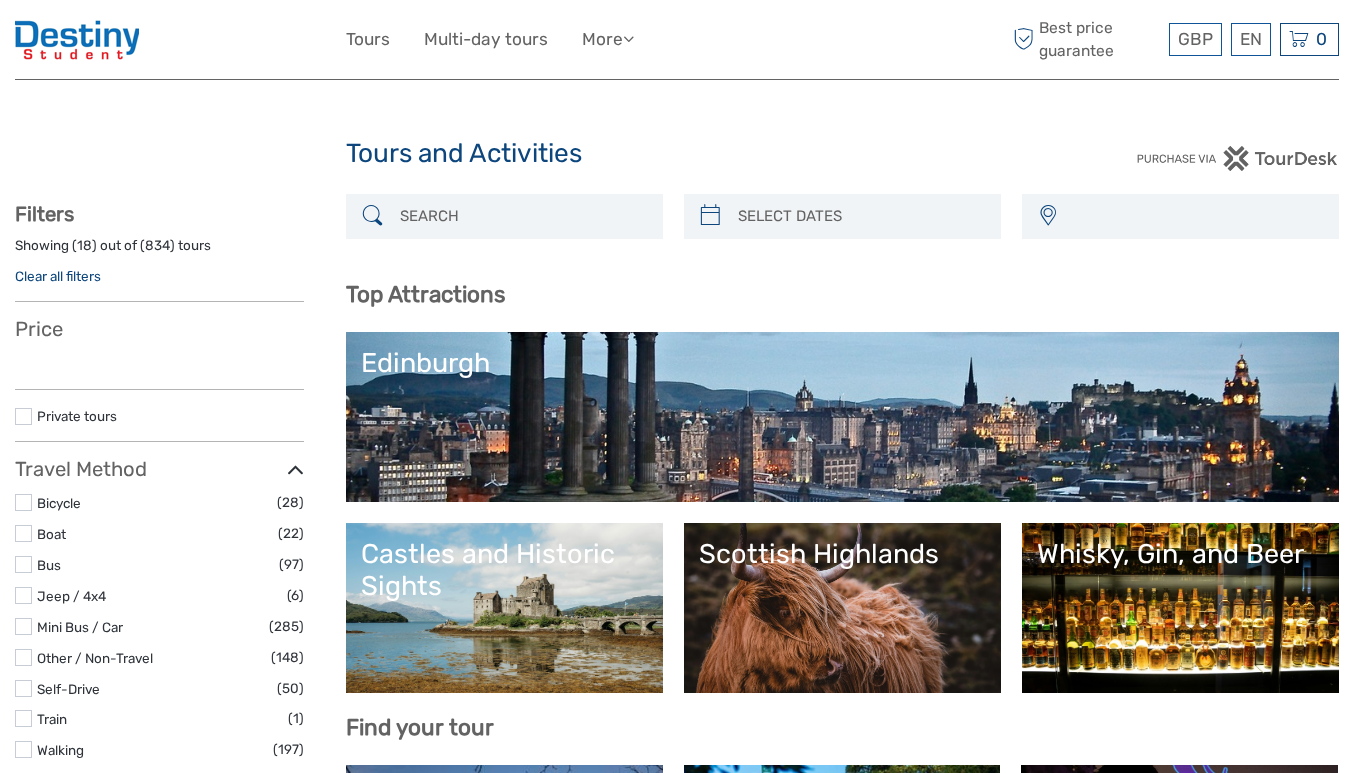 select 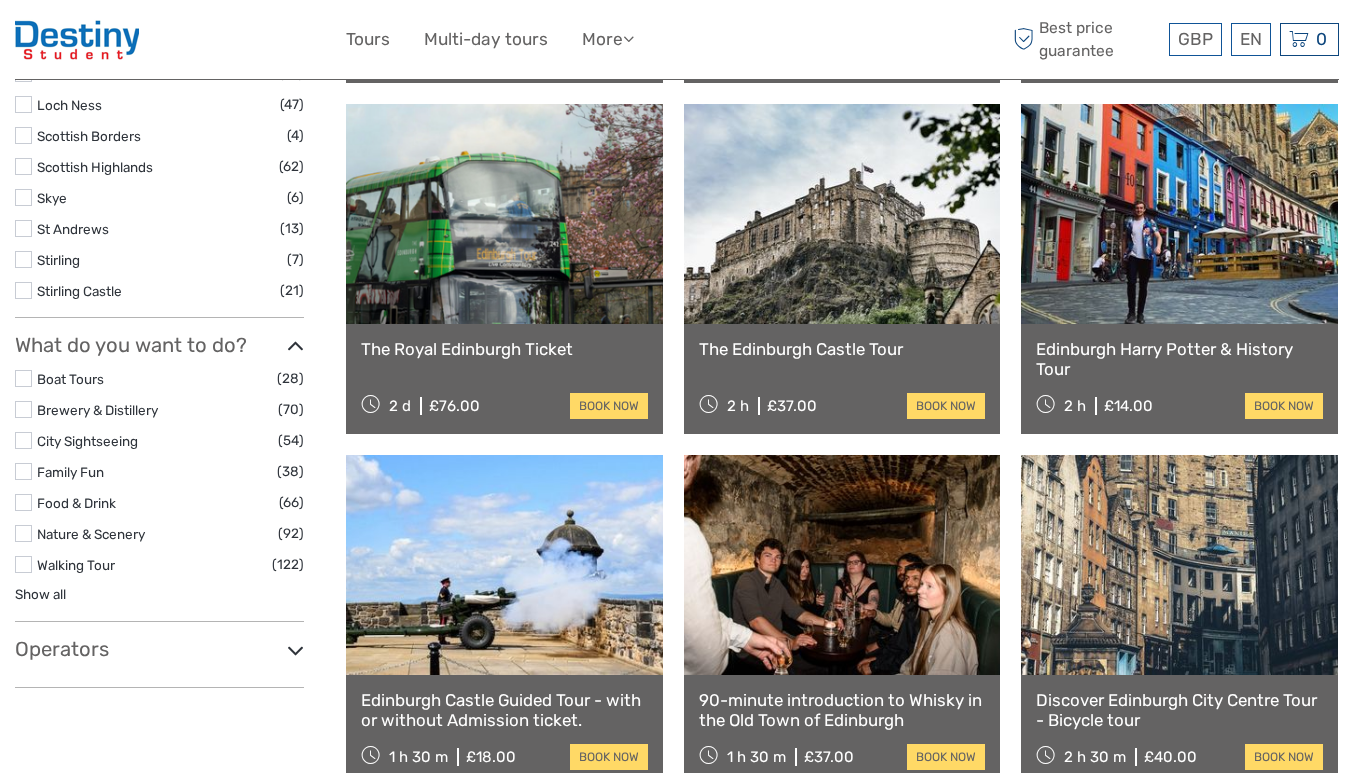 select 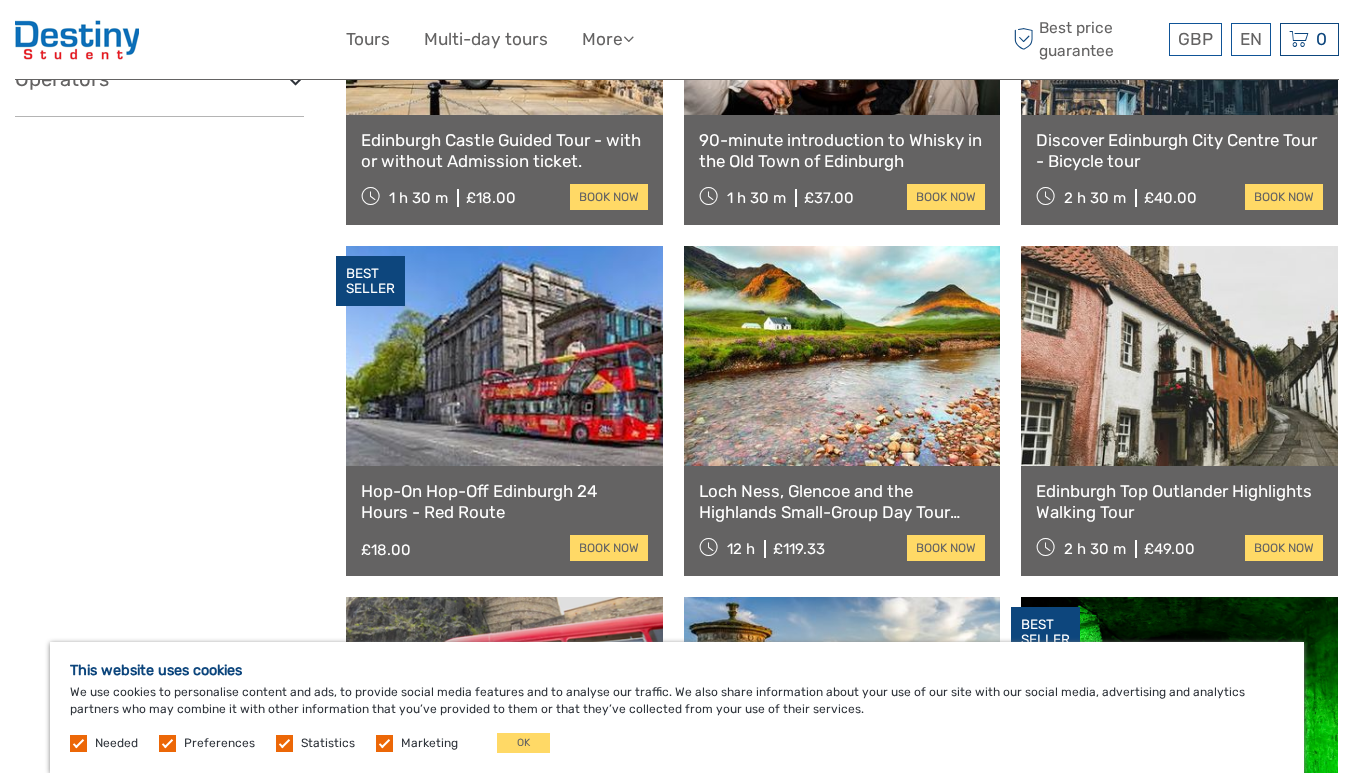scroll, scrollTop: 1613, scrollLeft: 0, axis: vertical 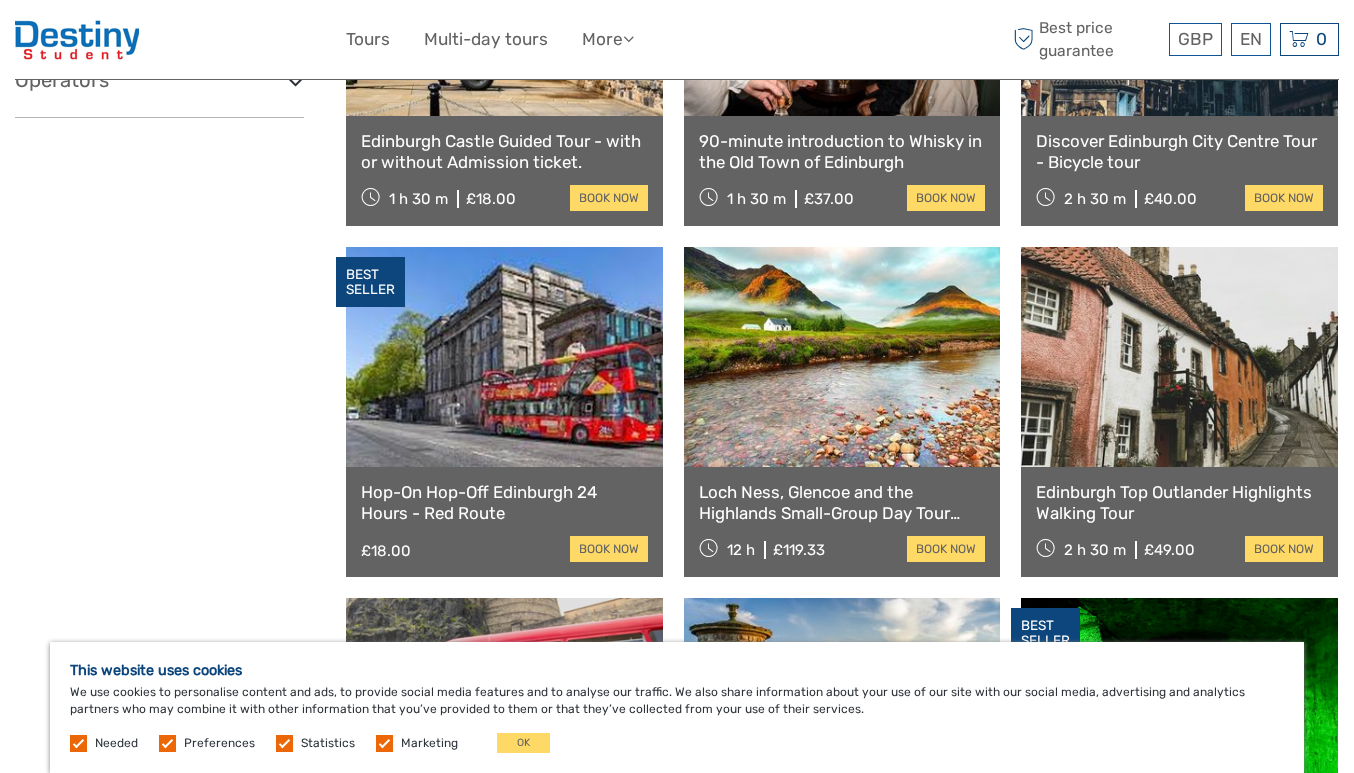 click at bounding box center (504, 357) 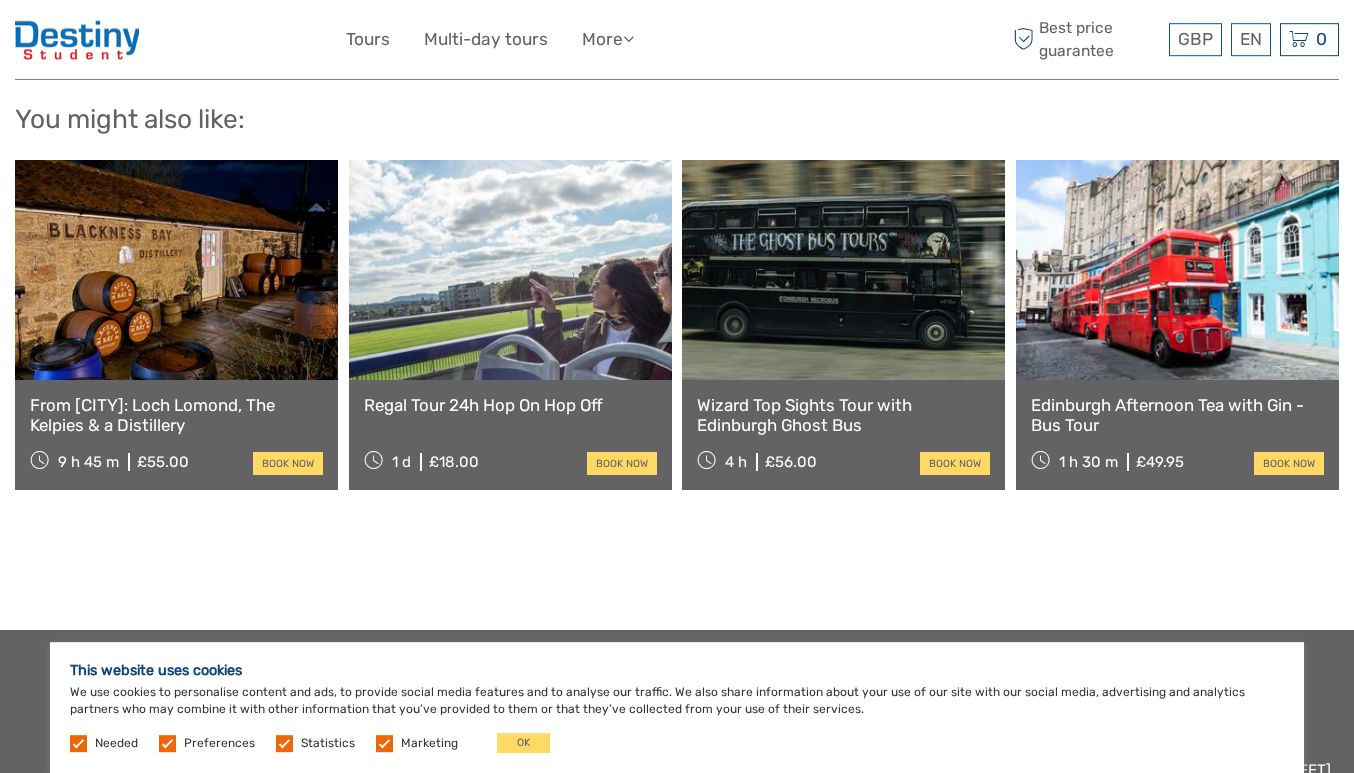 scroll, scrollTop: 1631, scrollLeft: 0, axis: vertical 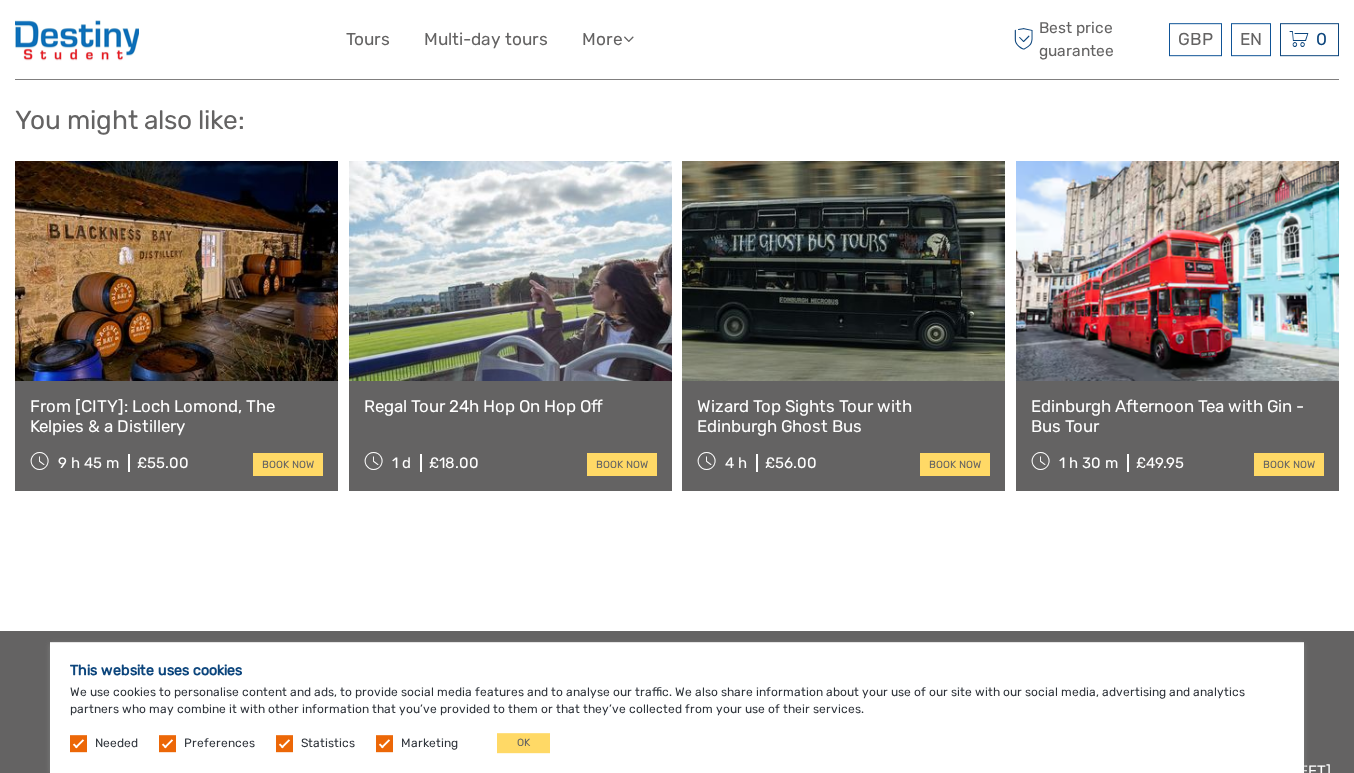 click at bounding box center (1177, 271) 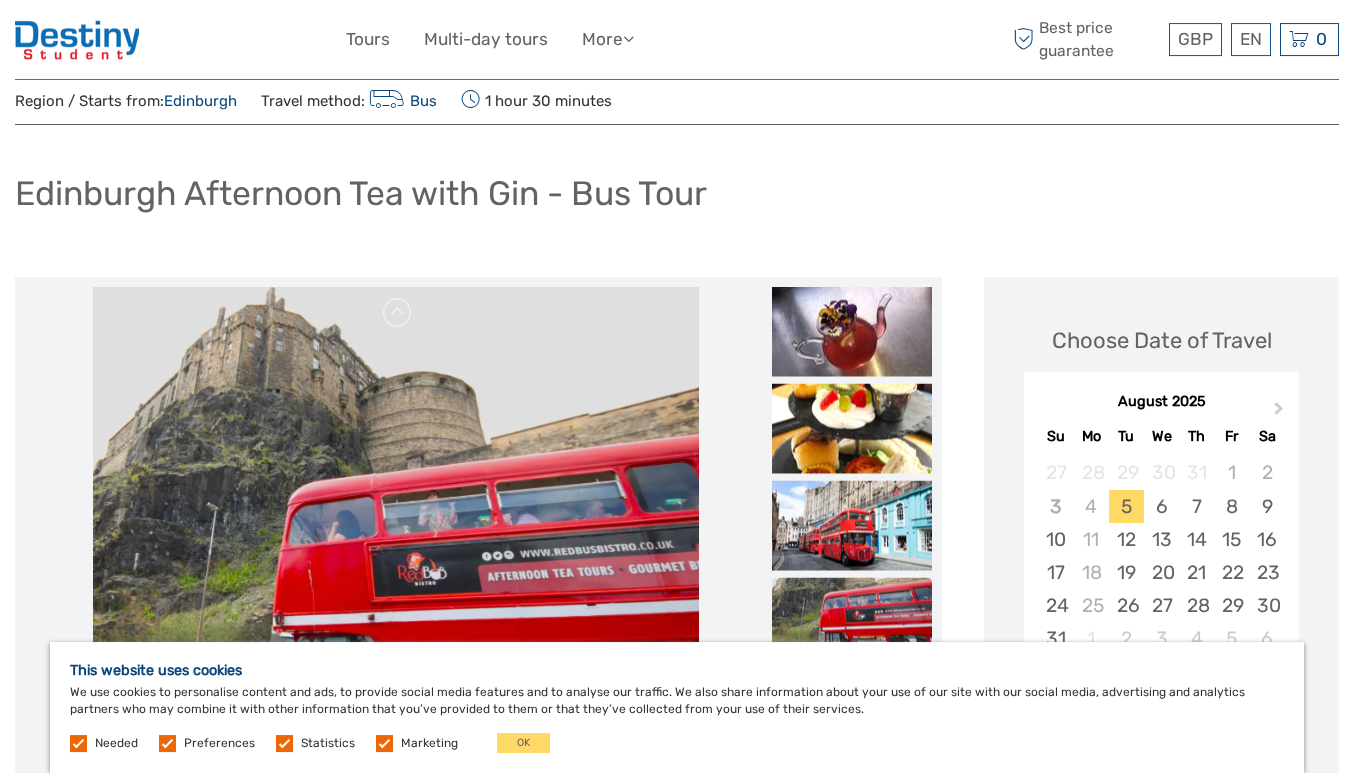 scroll, scrollTop: 0, scrollLeft: 0, axis: both 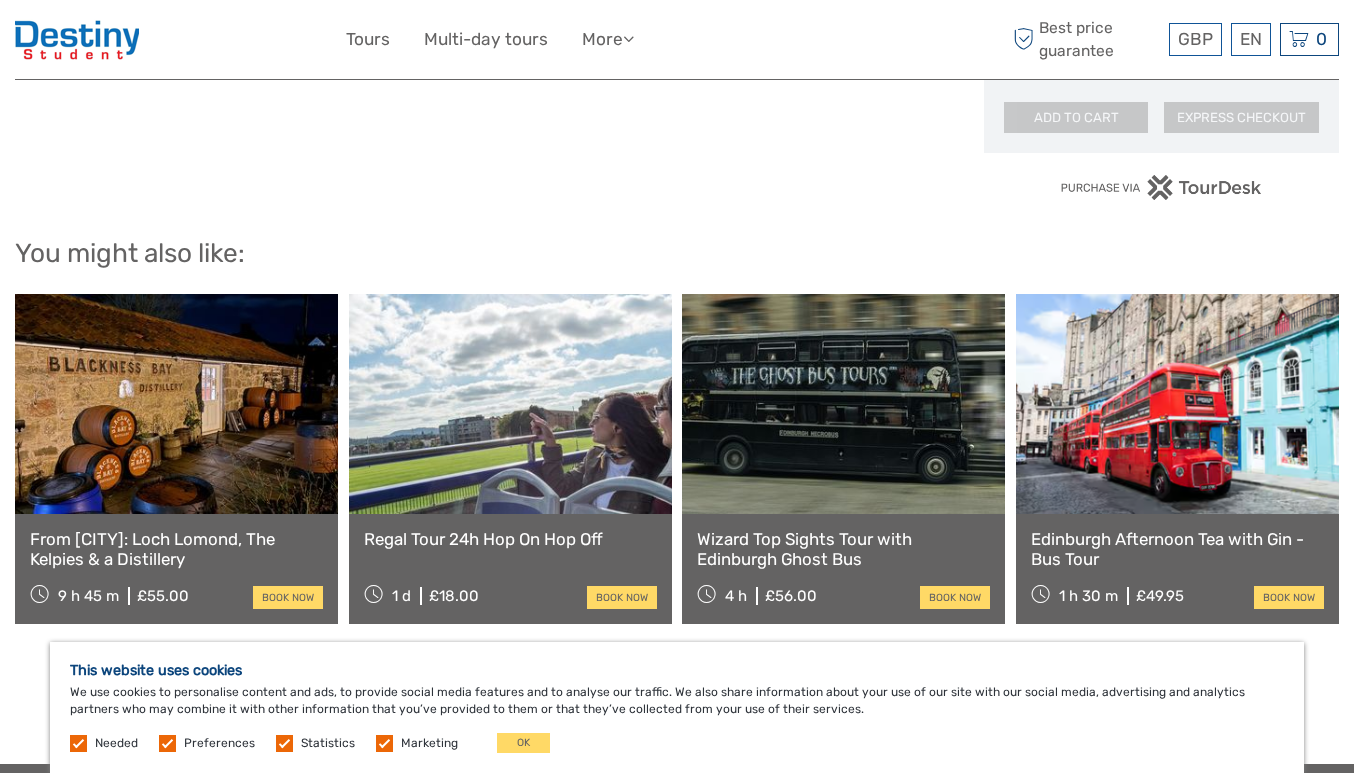 click at bounding box center (843, 404) 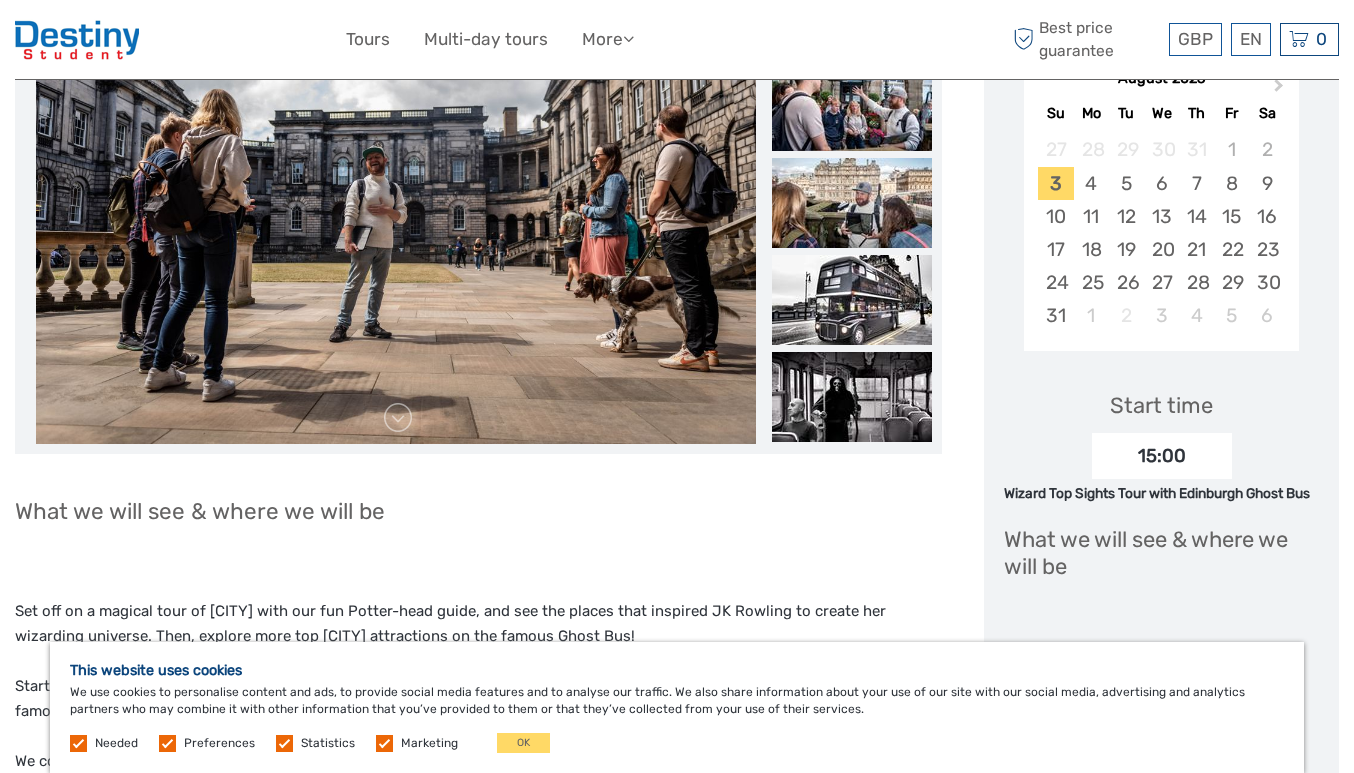 scroll, scrollTop: 374, scrollLeft: 0, axis: vertical 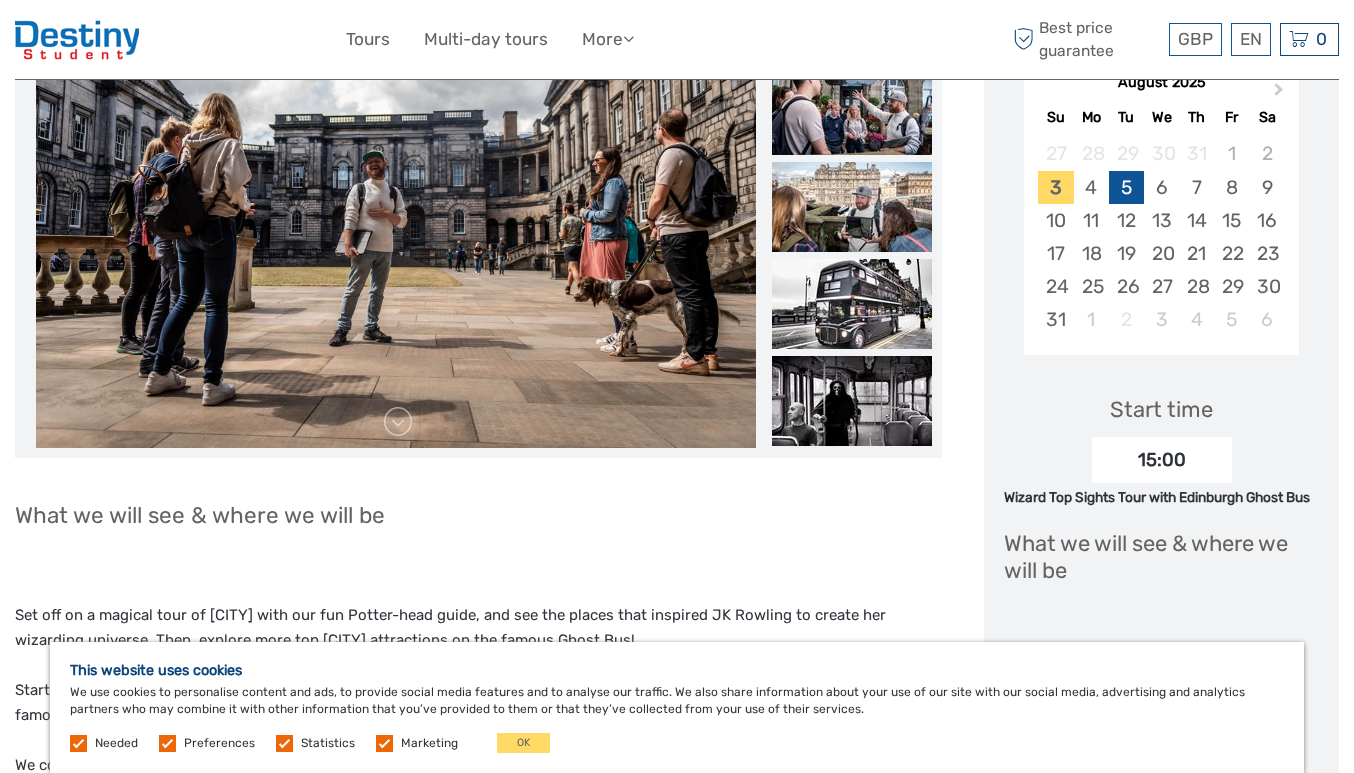 click on "5" at bounding box center (1126, 187) 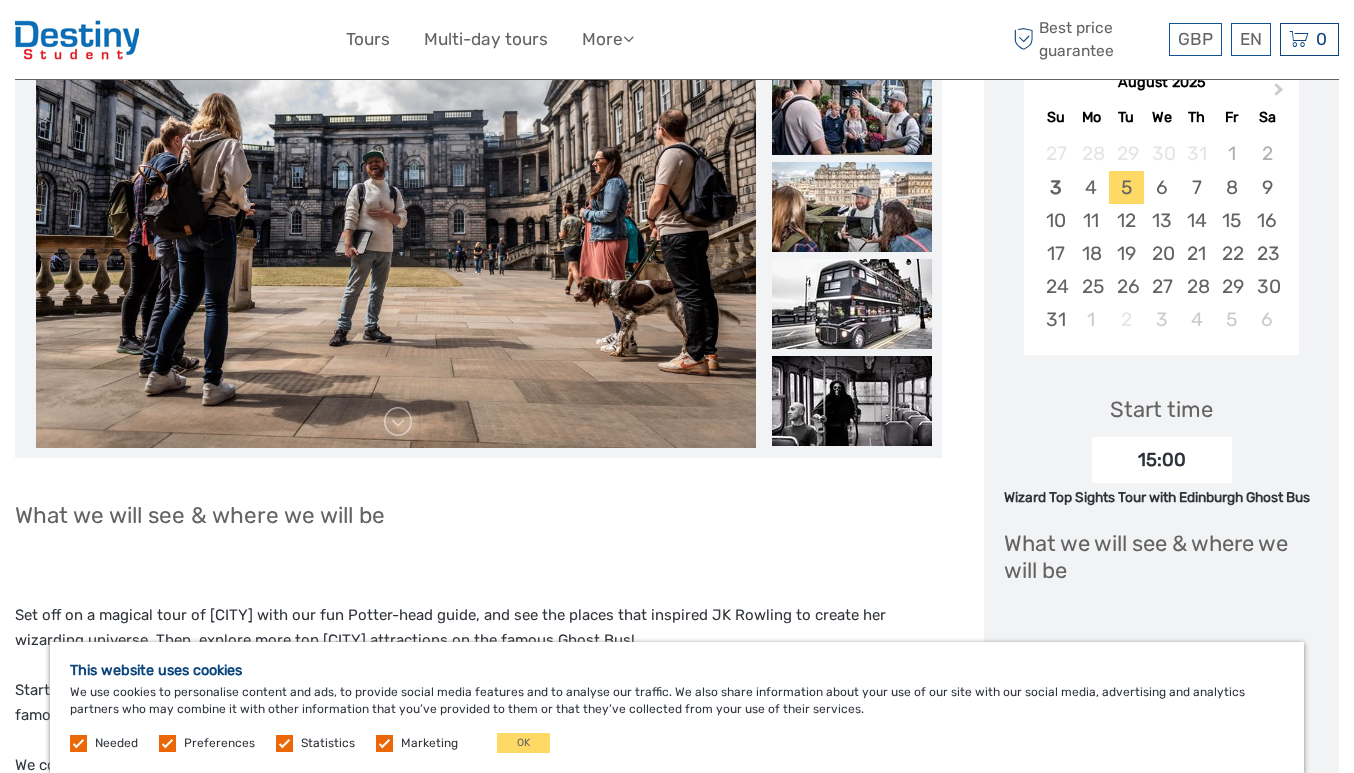 click on "15:00" at bounding box center [1162, 460] 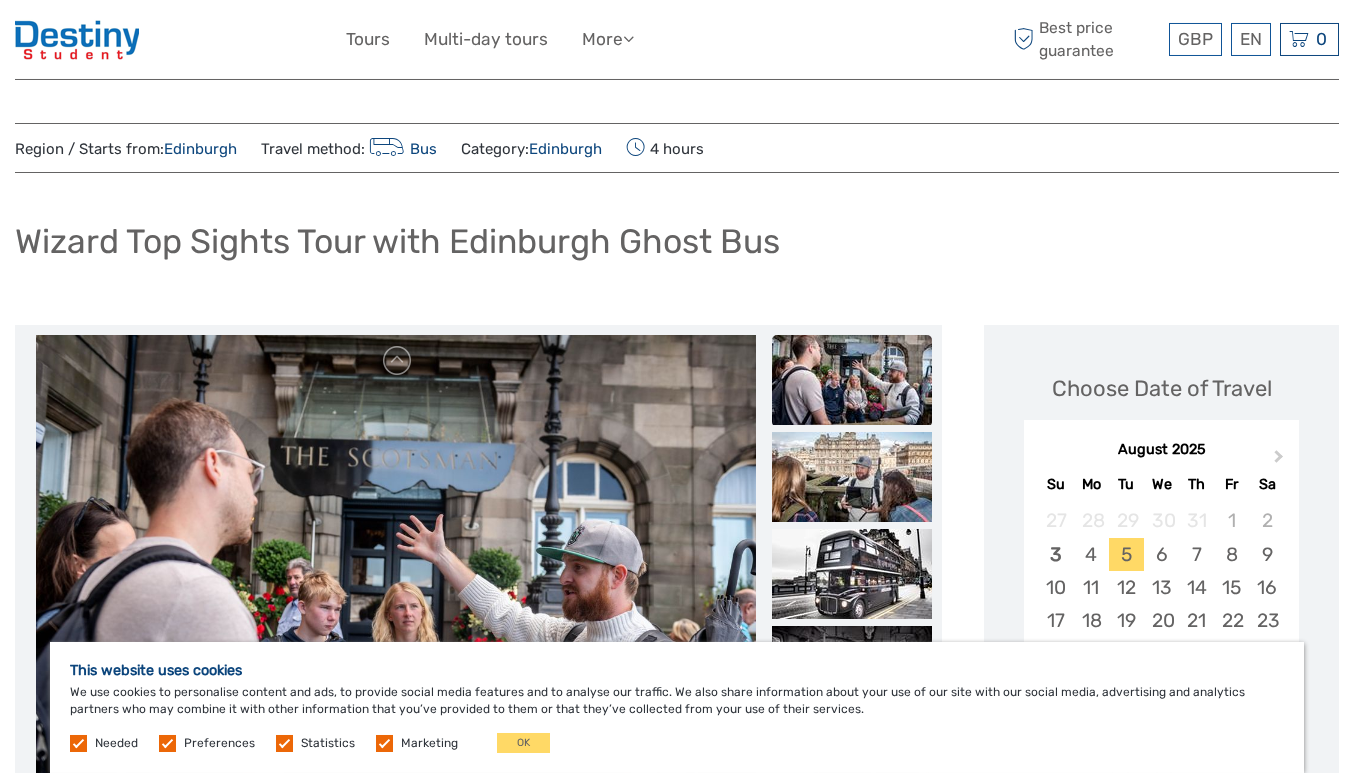 scroll, scrollTop: 0, scrollLeft: 0, axis: both 